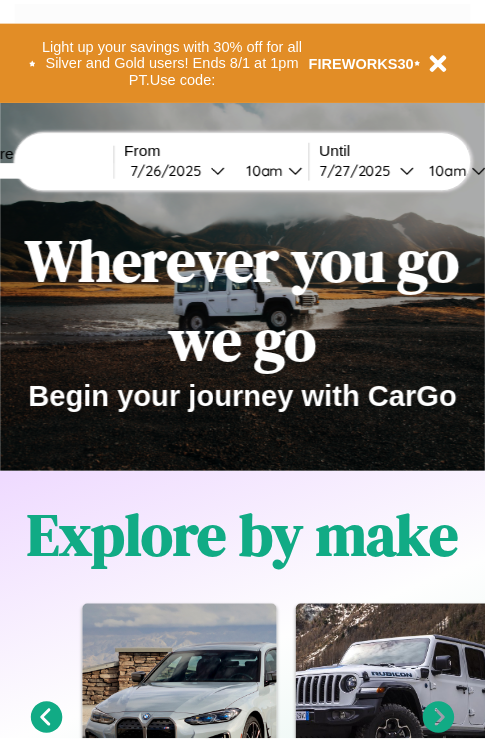 scroll, scrollTop: 0, scrollLeft: 0, axis: both 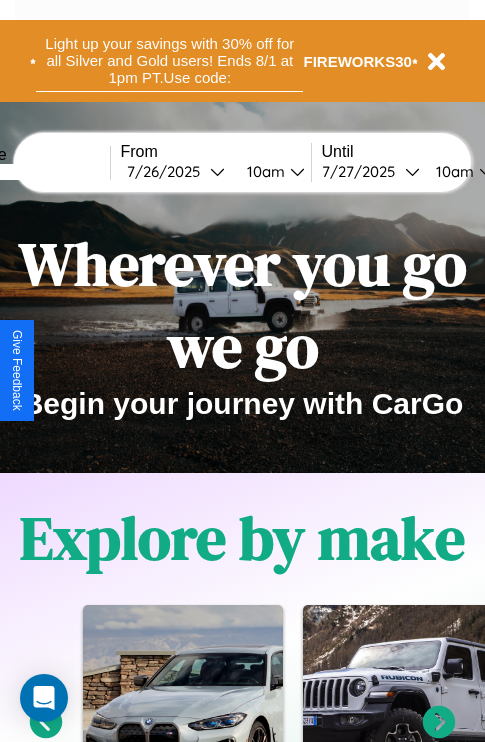 click on "Light up your savings with 30% off for all Silver and Gold users! Ends 8/1 at 1pm PT.  Use code:" at bounding box center (169, 61) 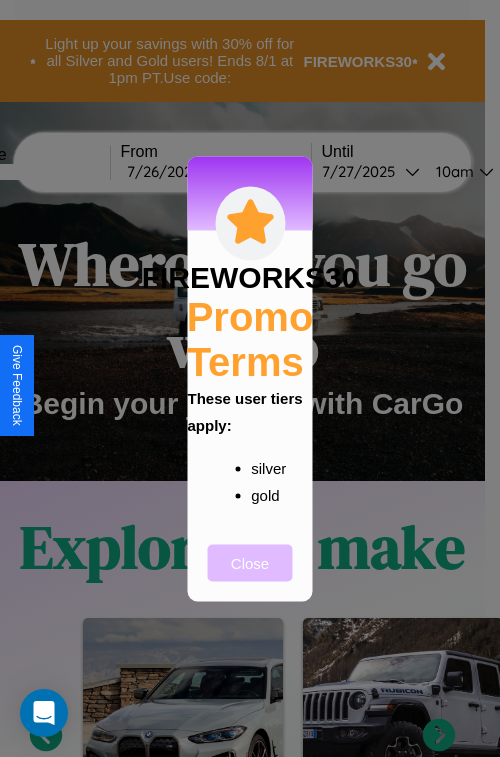 click on "Close" at bounding box center (250, 562) 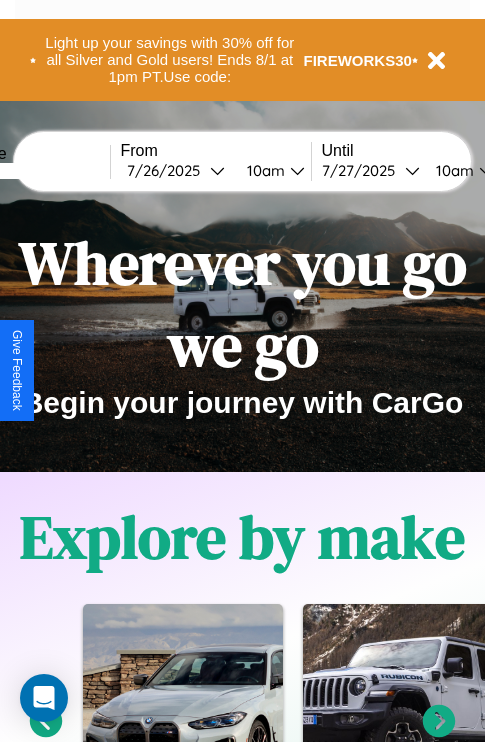 scroll, scrollTop: 0, scrollLeft: 0, axis: both 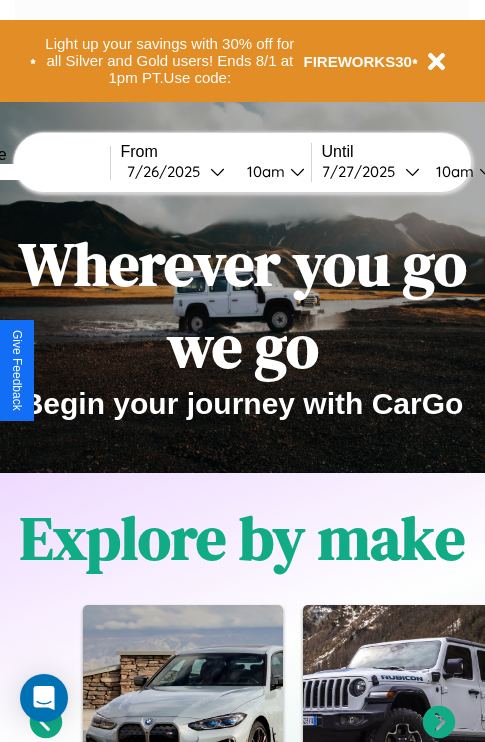 click at bounding box center (35, 172) 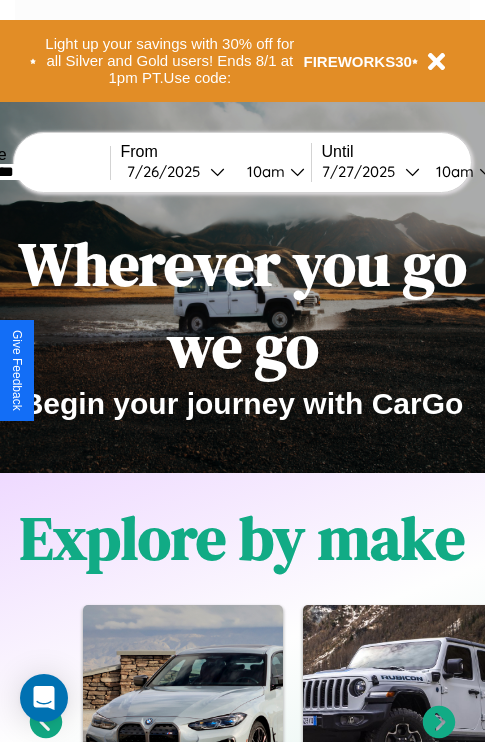 type on "*********" 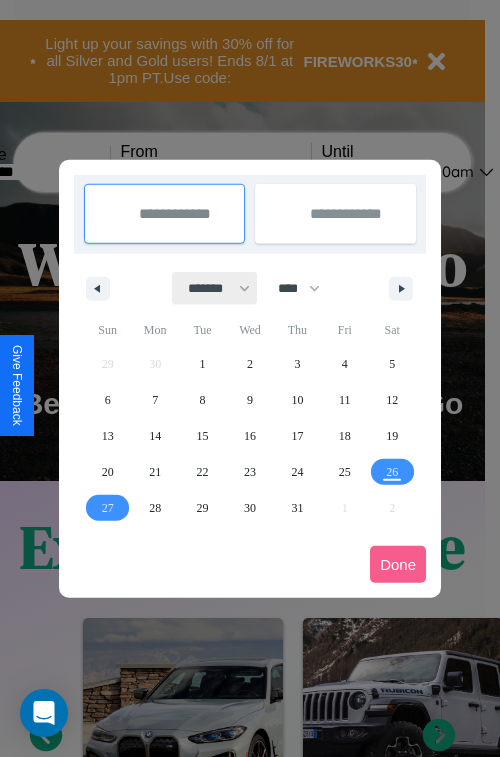 click on "******* ******** ***** ***** *** **** **** ****** ********* ******* ******** ********" at bounding box center [215, 288] 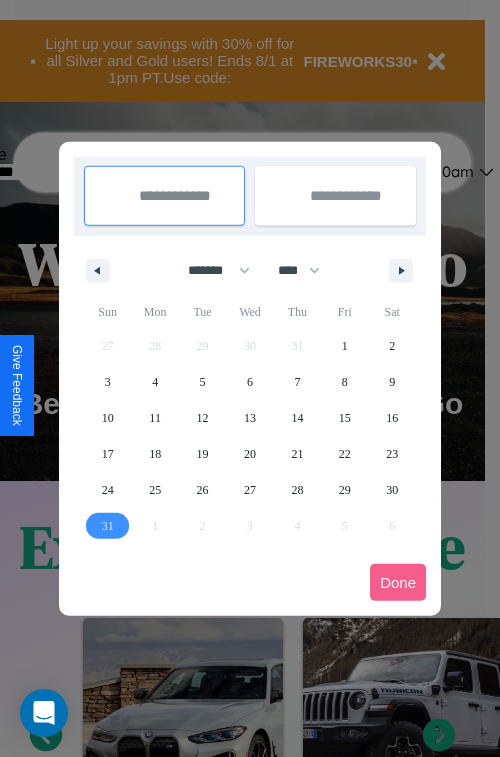 click on "31" at bounding box center (108, 526) 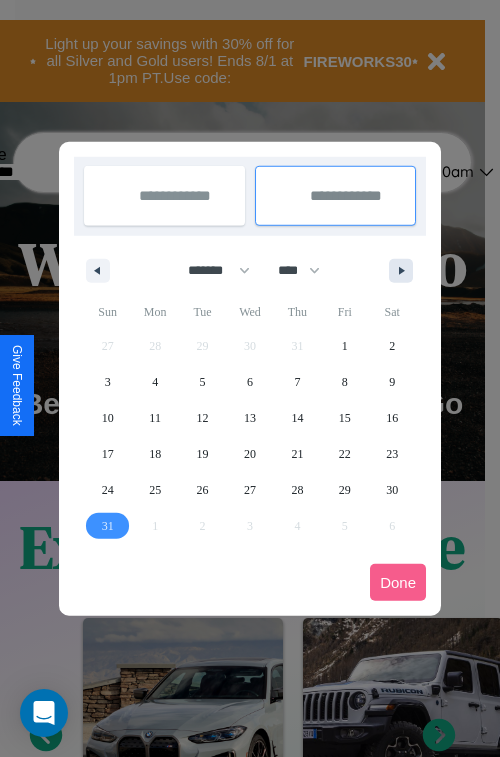 click at bounding box center [405, 271] 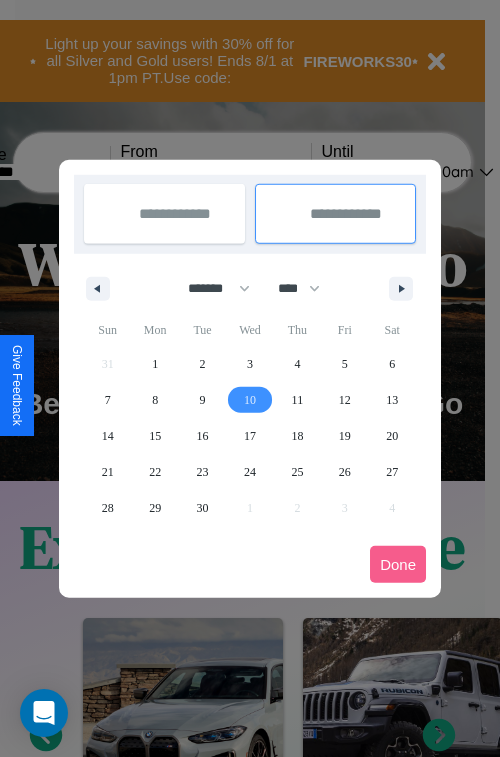 click on "10" at bounding box center (250, 400) 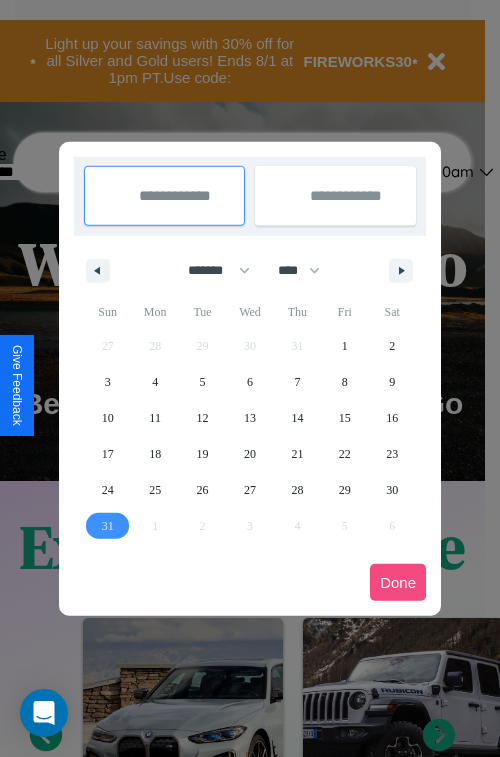 click on "Done" at bounding box center (398, 582) 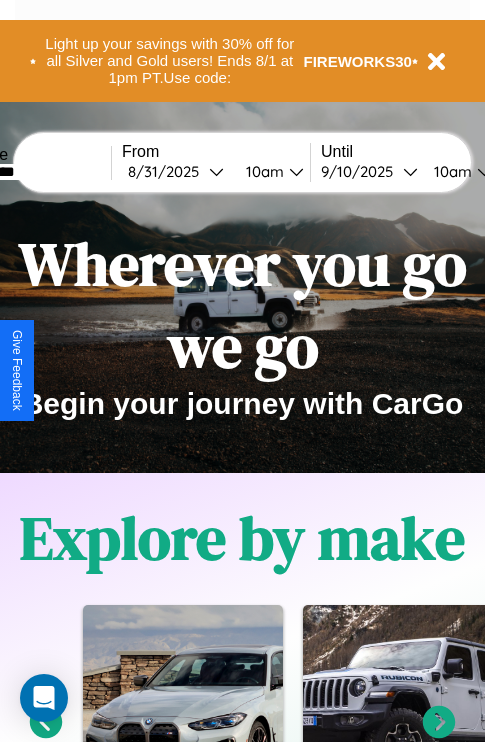 scroll, scrollTop: 0, scrollLeft: 74, axis: horizontal 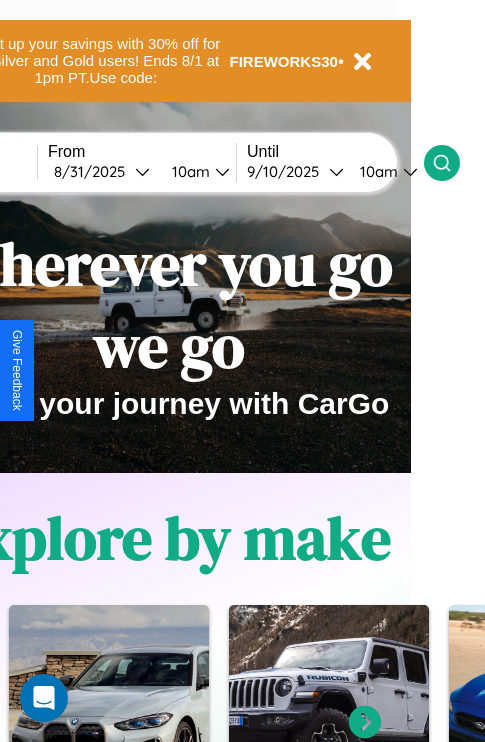 click 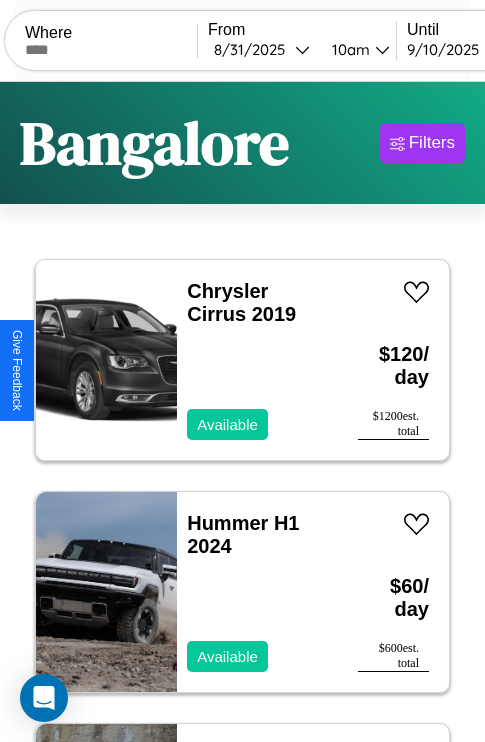 scroll, scrollTop: 66, scrollLeft: 0, axis: vertical 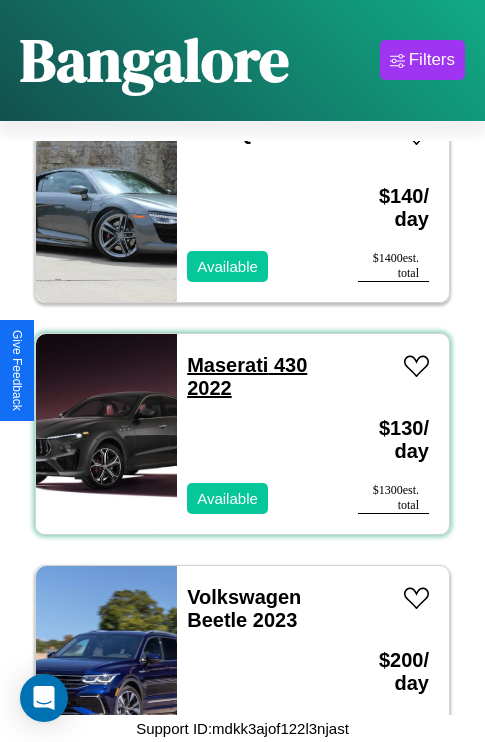 click on "Maserati   430   2022" at bounding box center (247, 376) 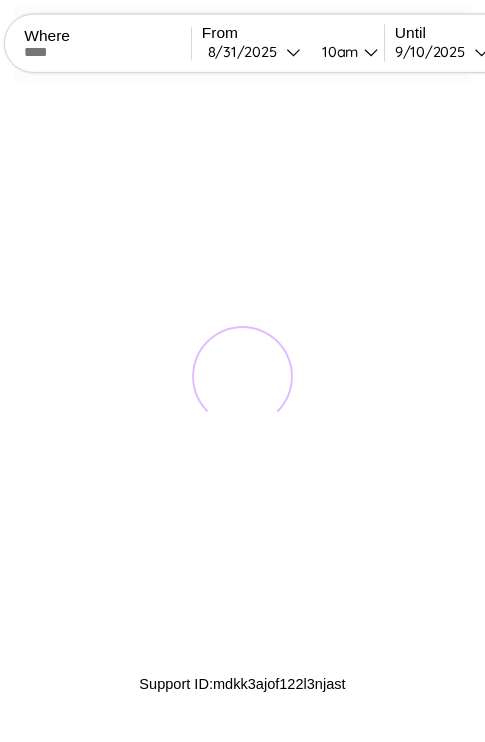 scroll, scrollTop: 0, scrollLeft: 0, axis: both 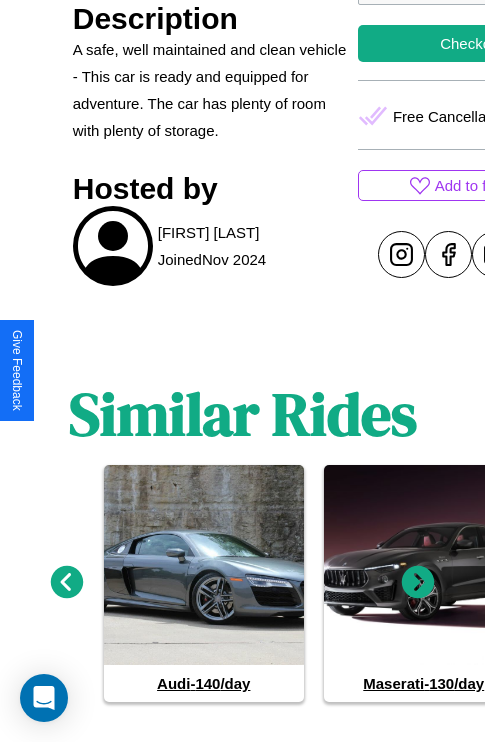 click 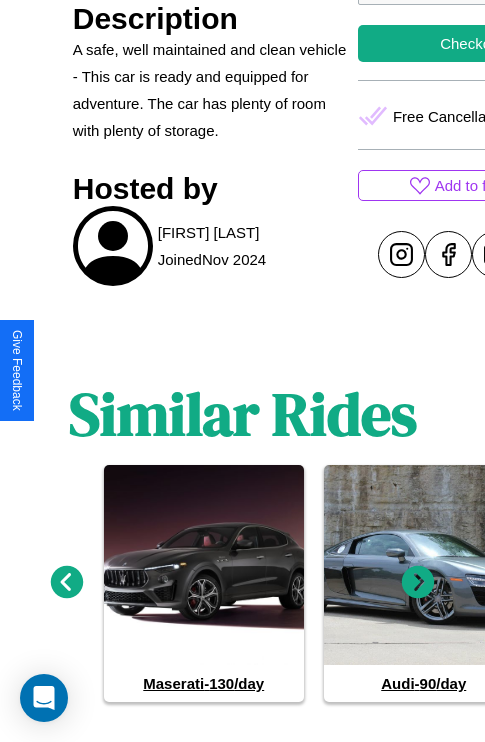 click 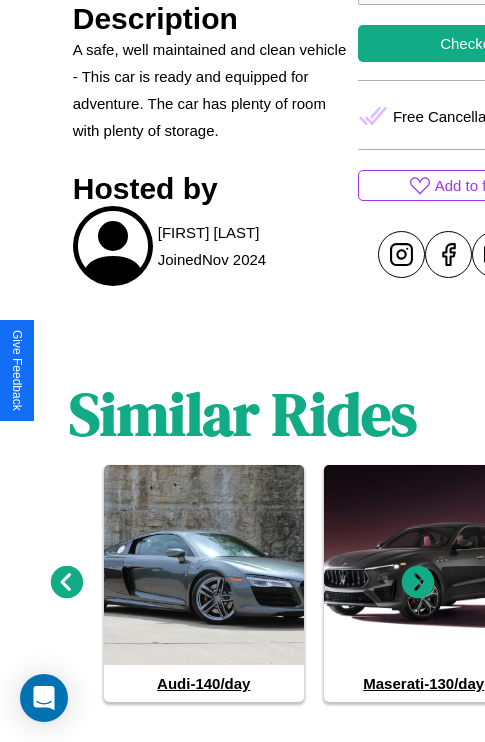 click 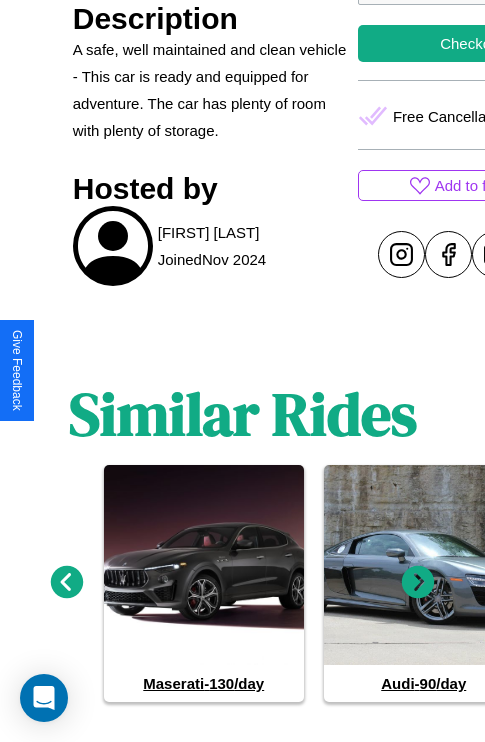 click 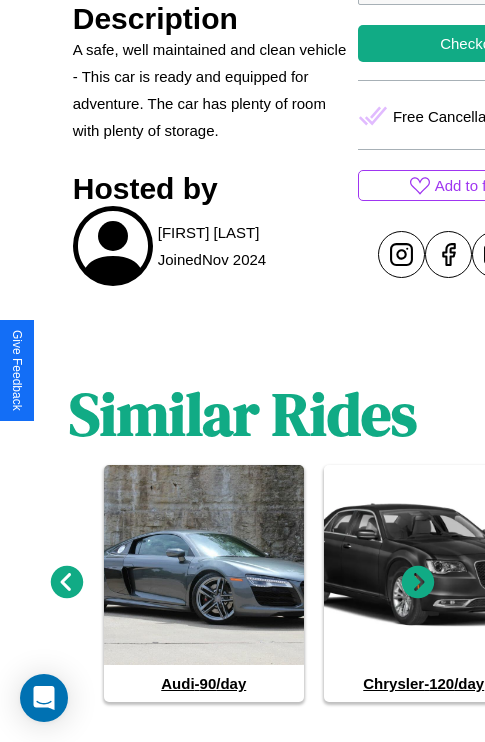 click 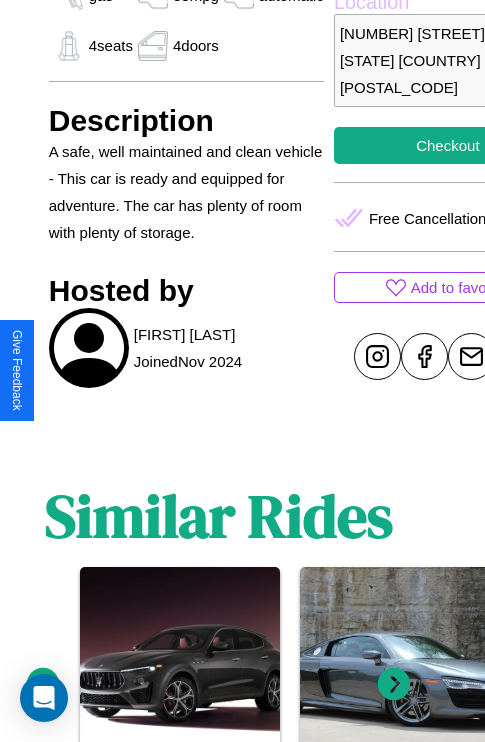 scroll, scrollTop: 496, scrollLeft: 84, axis: both 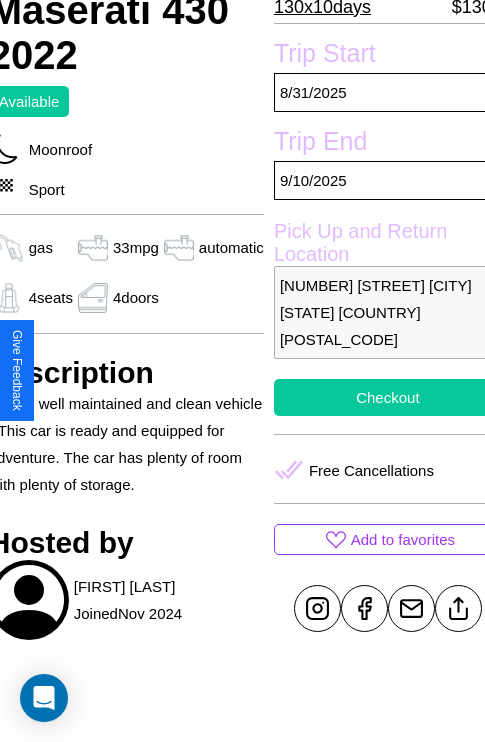 click on "Checkout" at bounding box center (388, 397) 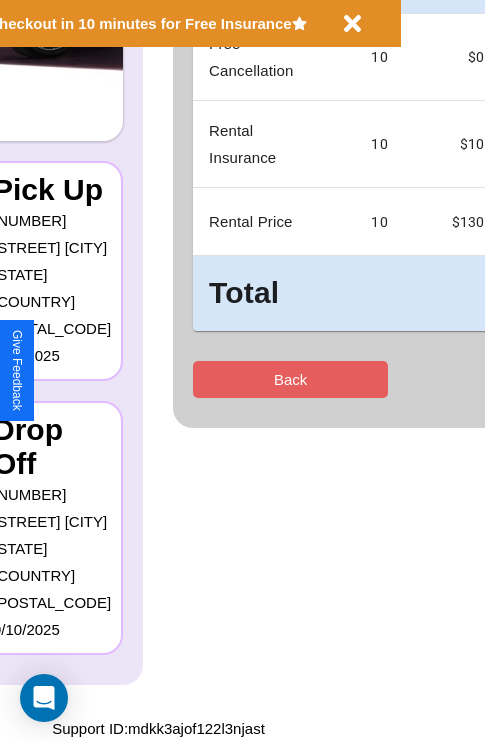 scroll, scrollTop: 0, scrollLeft: 0, axis: both 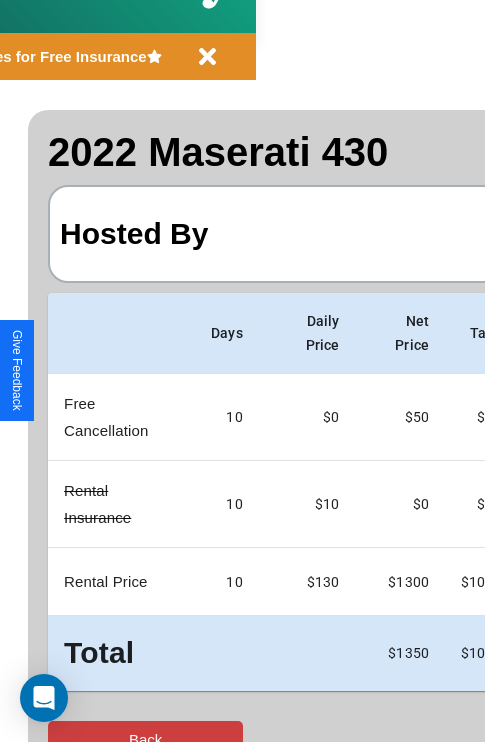 click on "Back" at bounding box center [145, 739] 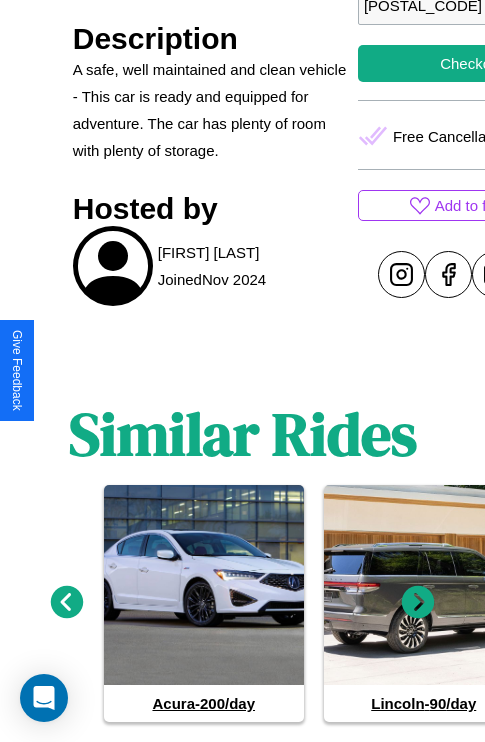 scroll, scrollTop: 850, scrollLeft: 0, axis: vertical 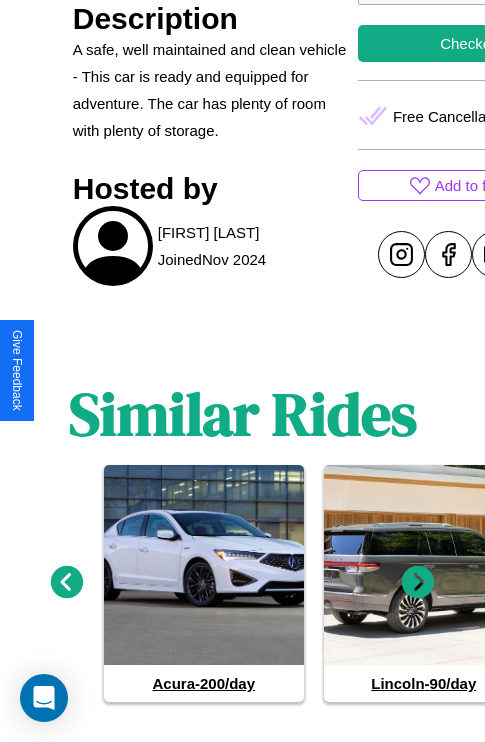 click 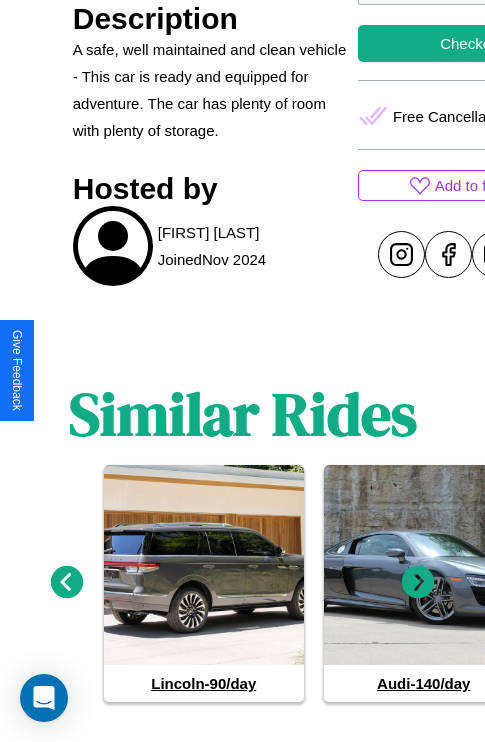 click 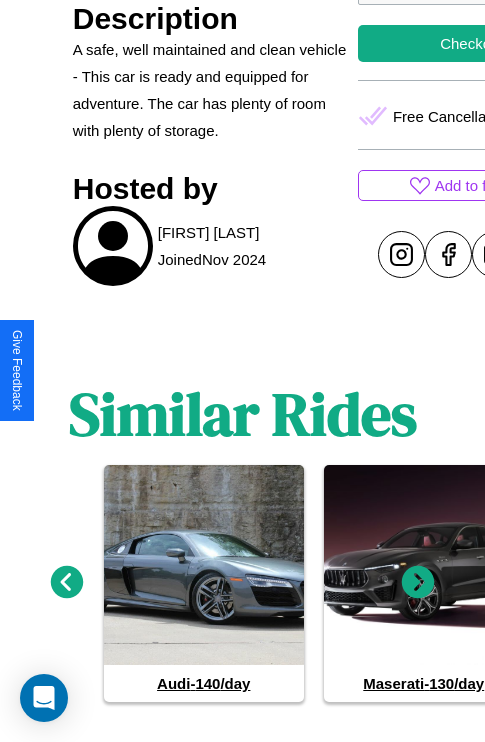 click 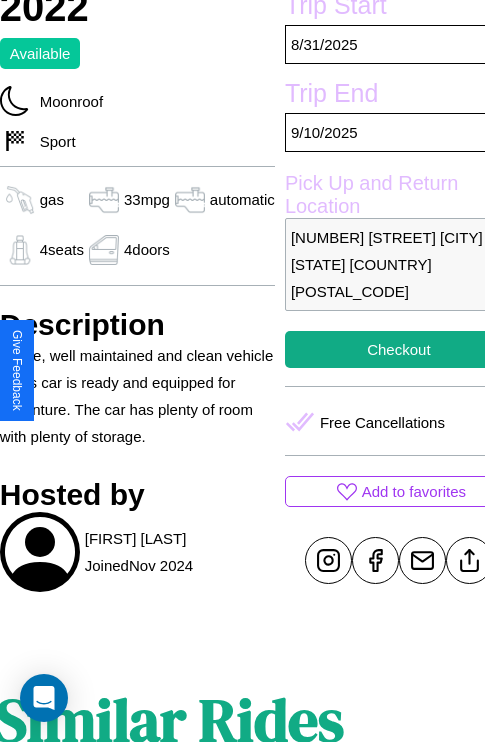 scroll, scrollTop: 496, scrollLeft: 84, axis: both 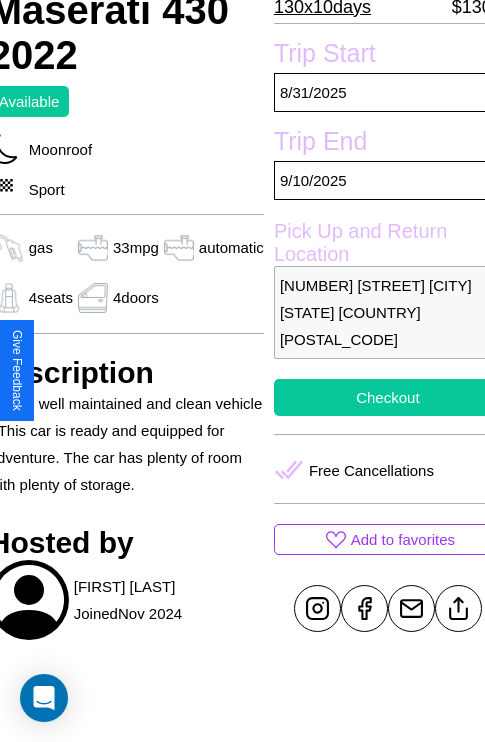 click on "Checkout" at bounding box center [388, 397] 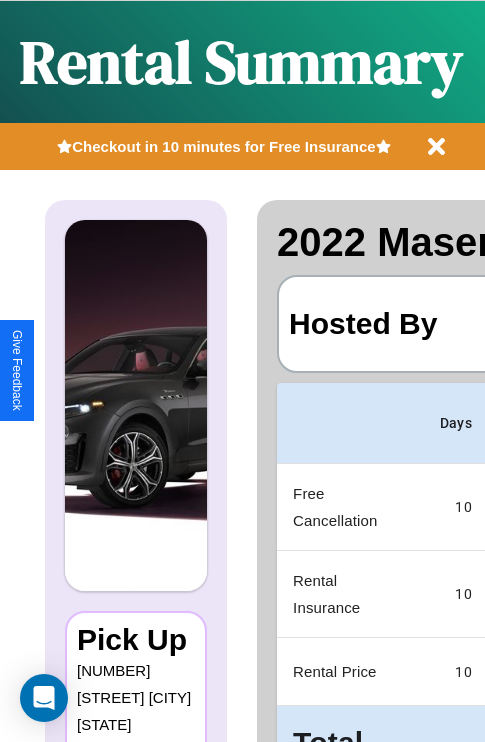 scroll, scrollTop: 0, scrollLeft: 378, axis: horizontal 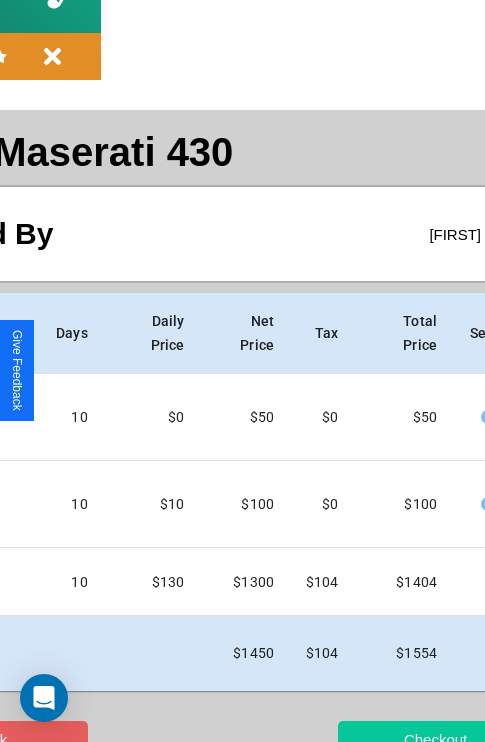 click on "Checkout" at bounding box center (435, 739) 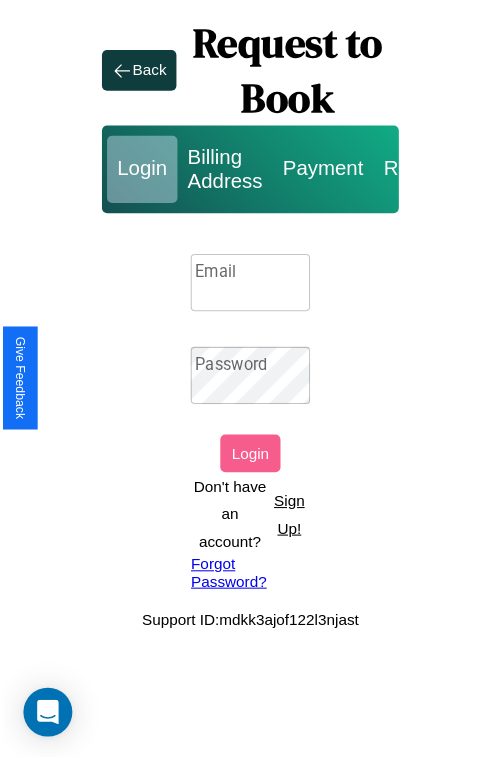 scroll, scrollTop: 0, scrollLeft: 0, axis: both 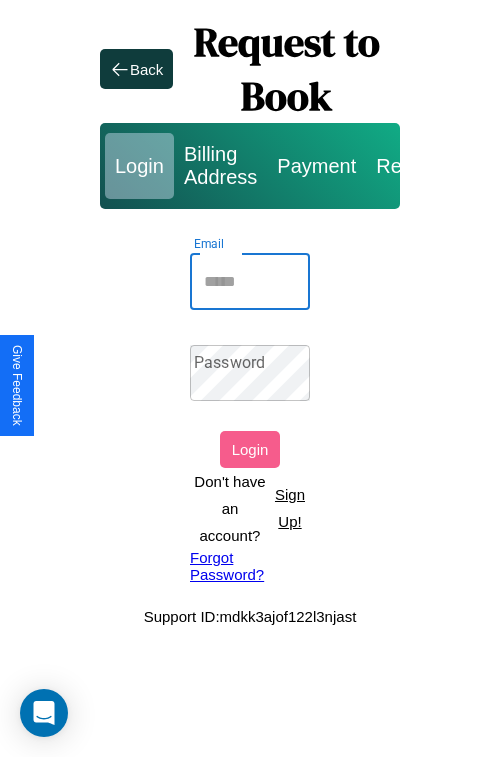click on "Email" at bounding box center [250, 282] 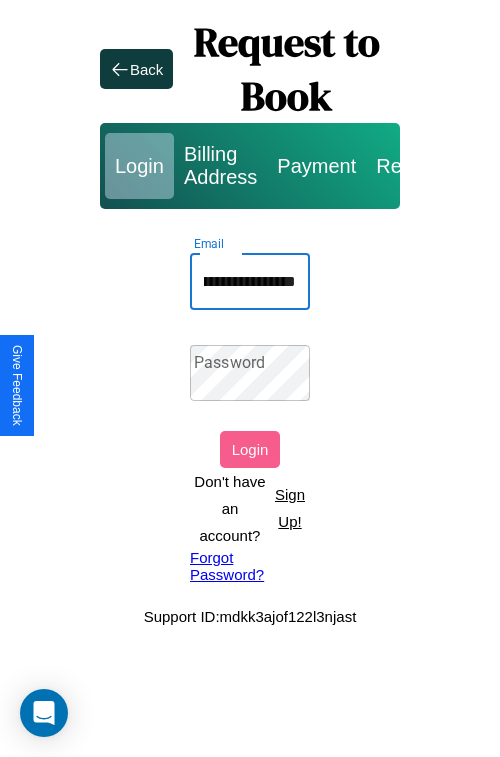 scroll, scrollTop: 0, scrollLeft: 97, axis: horizontal 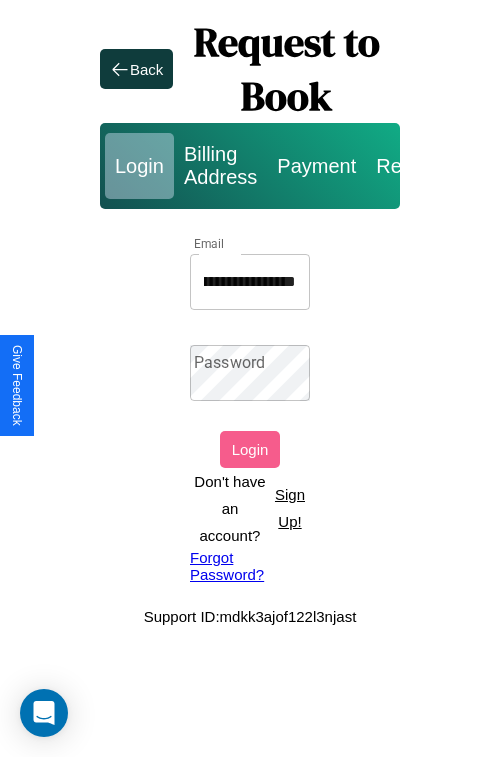 click on "Forgot Password?" at bounding box center [250, 566] 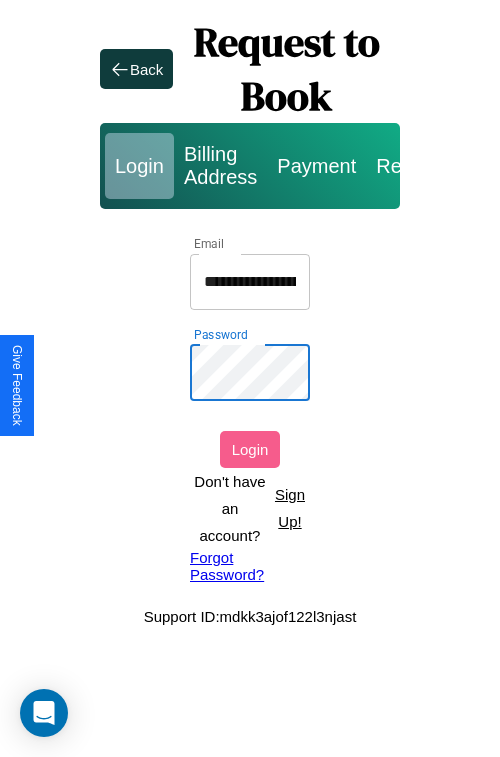 scroll, scrollTop: 0, scrollLeft: 98, axis: horizontal 